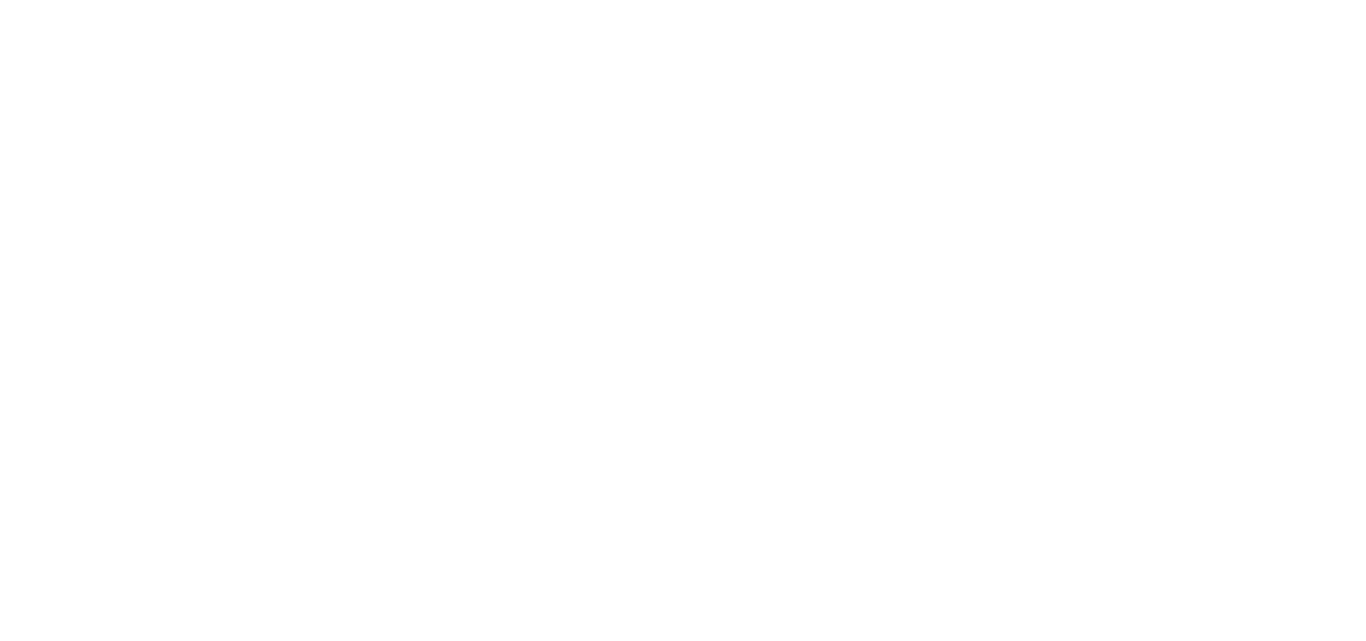 scroll, scrollTop: 0, scrollLeft: 0, axis: both 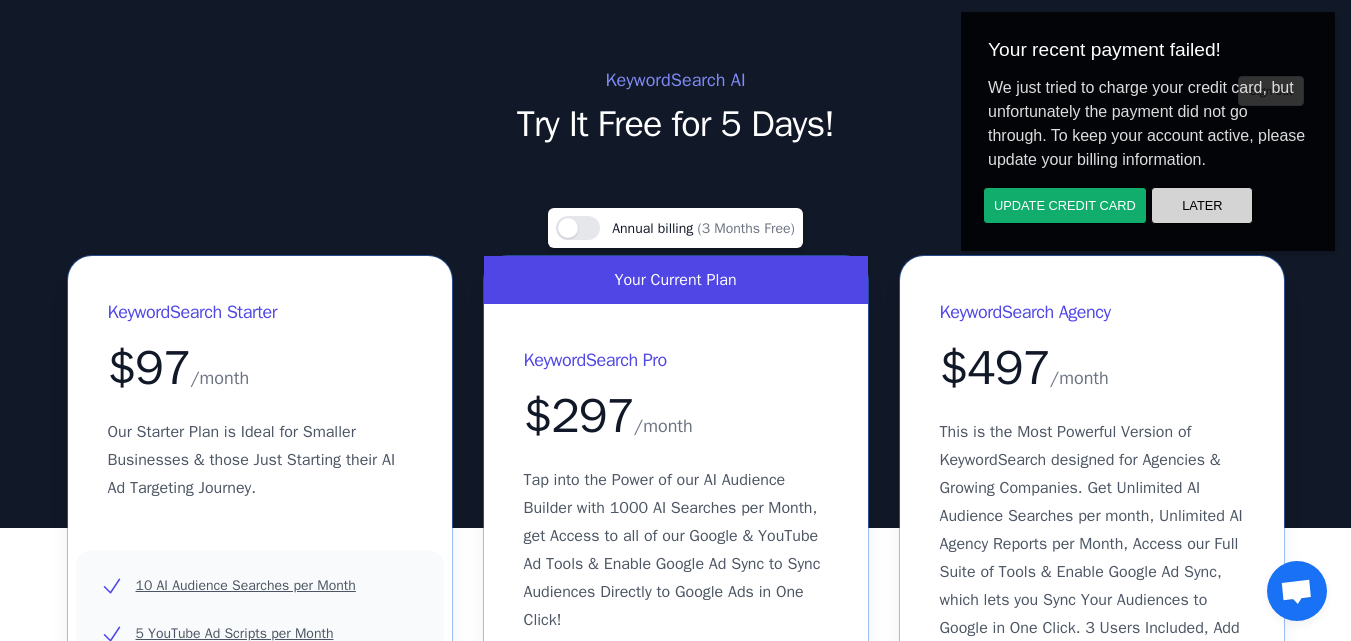click on "Later" at bounding box center [1202, 205] 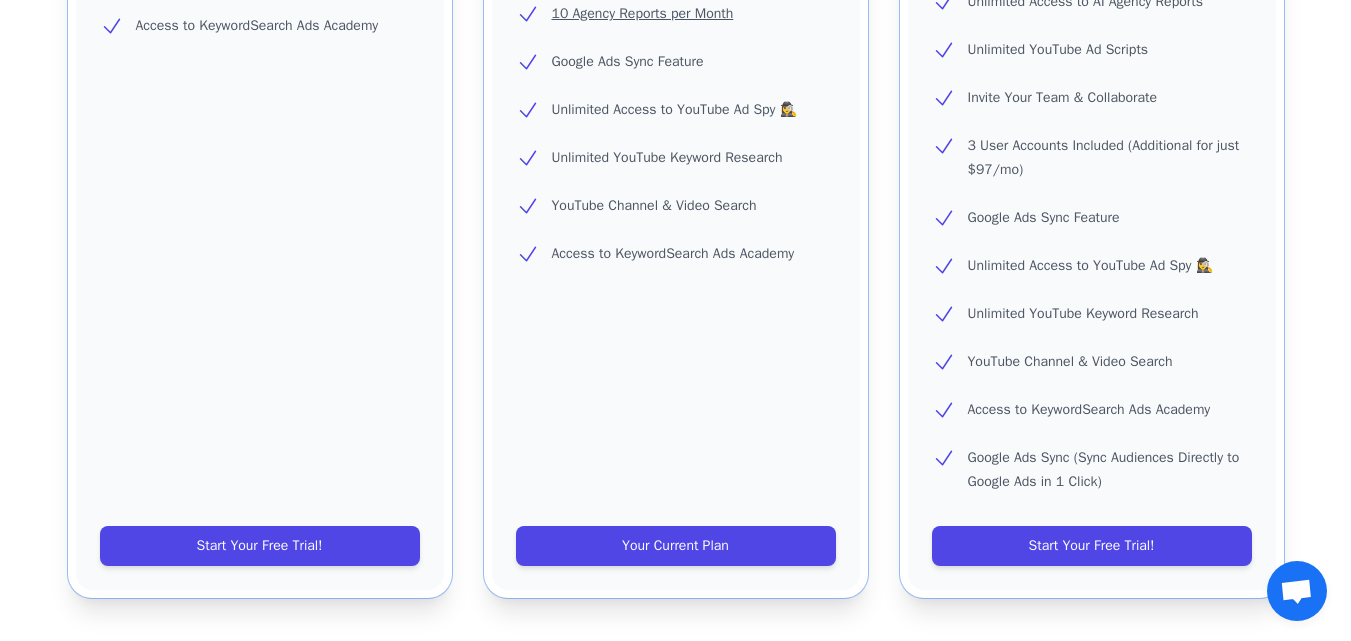 scroll, scrollTop: 0, scrollLeft: 0, axis: both 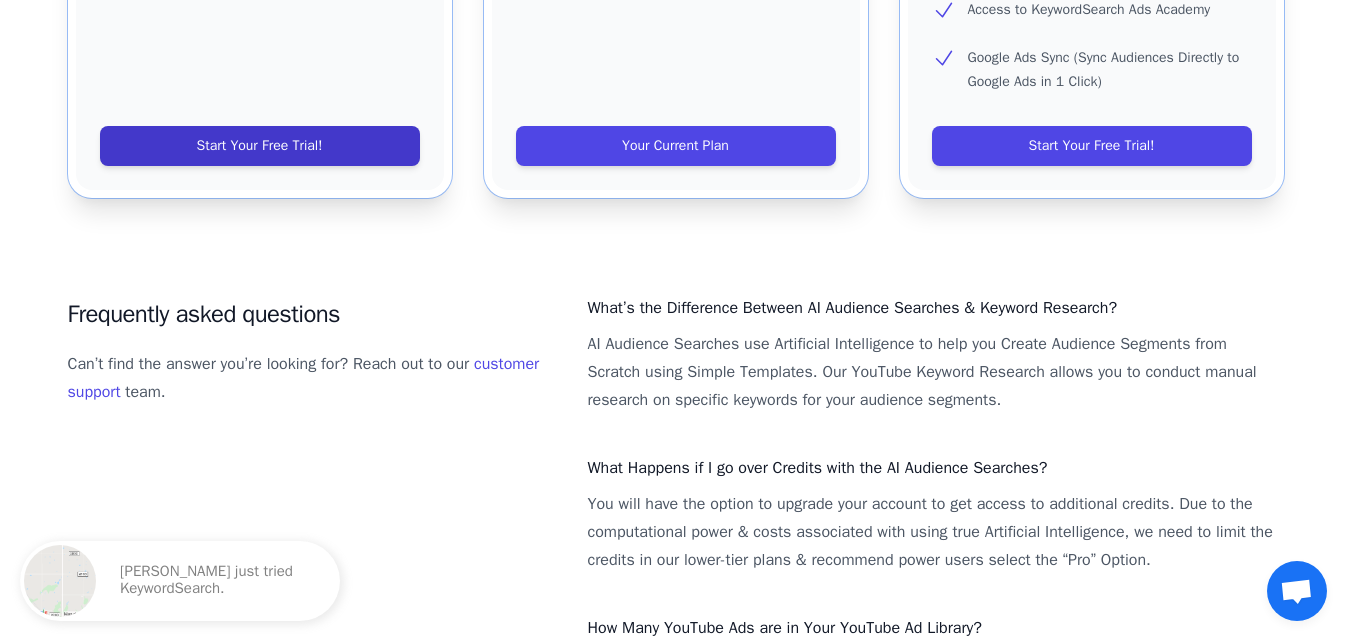 click on "Start Your Free Trial!" at bounding box center (260, 146) 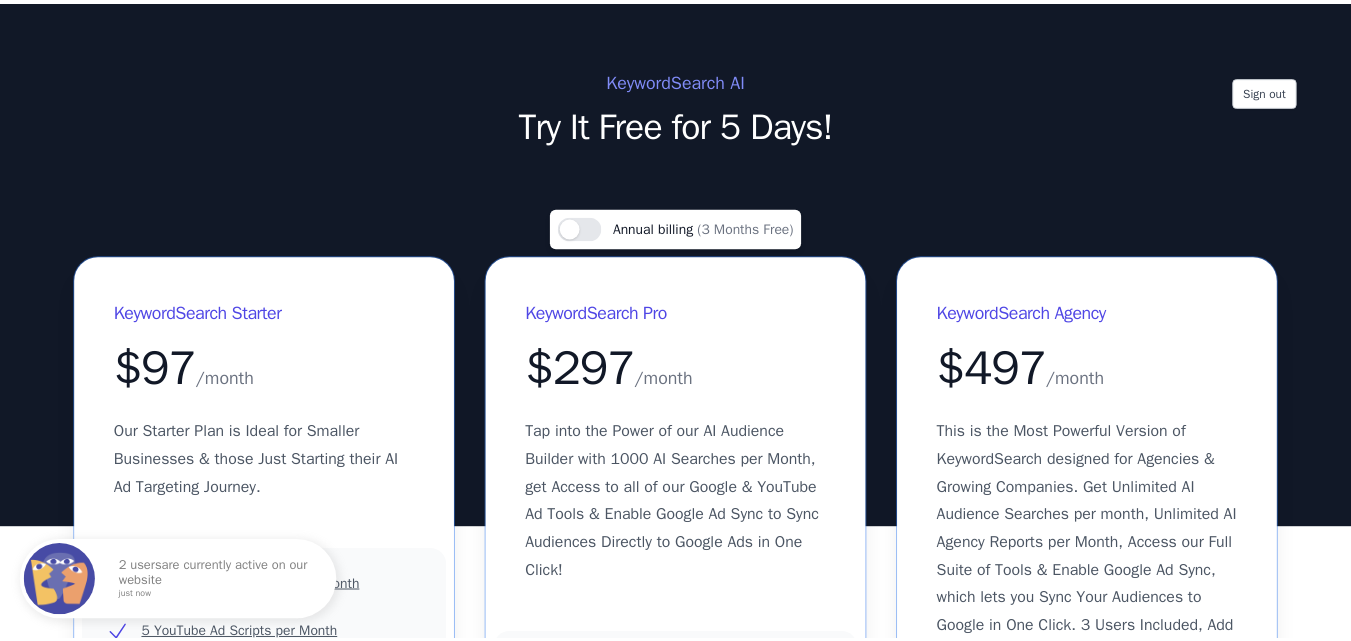 scroll, scrollTop: 0, scrollLeft: 0, axis: both 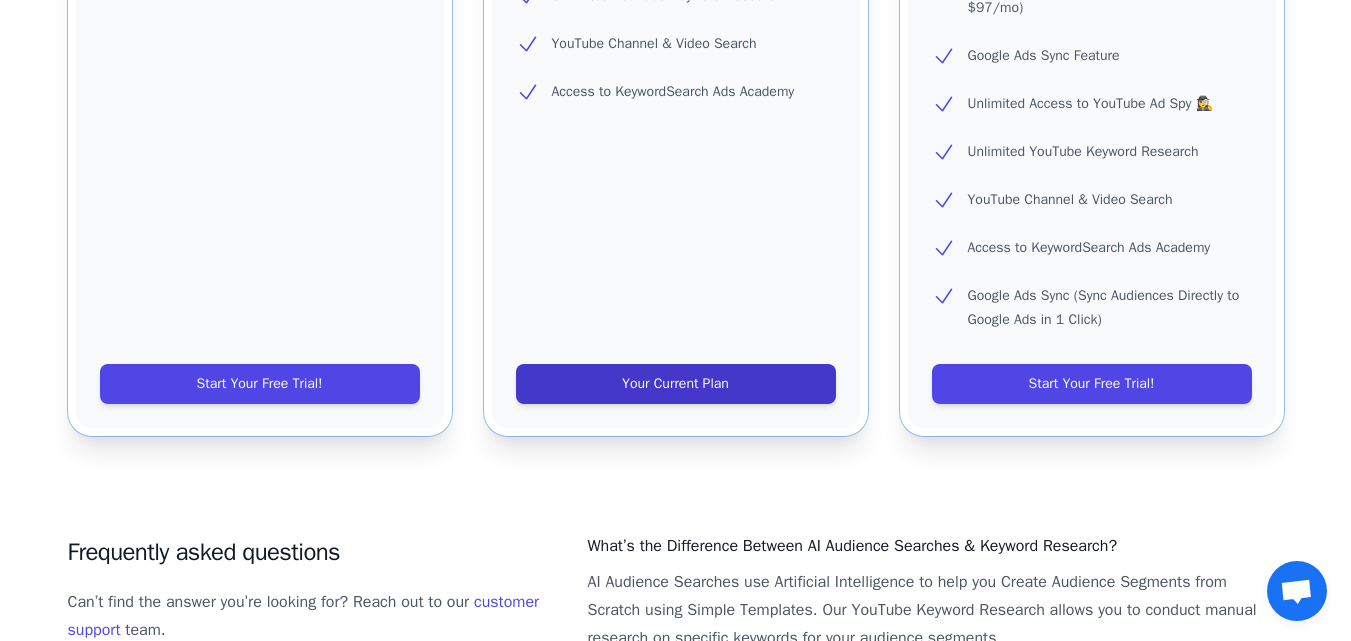 click on "Your Current Plan" at bounding box center (676, 384) 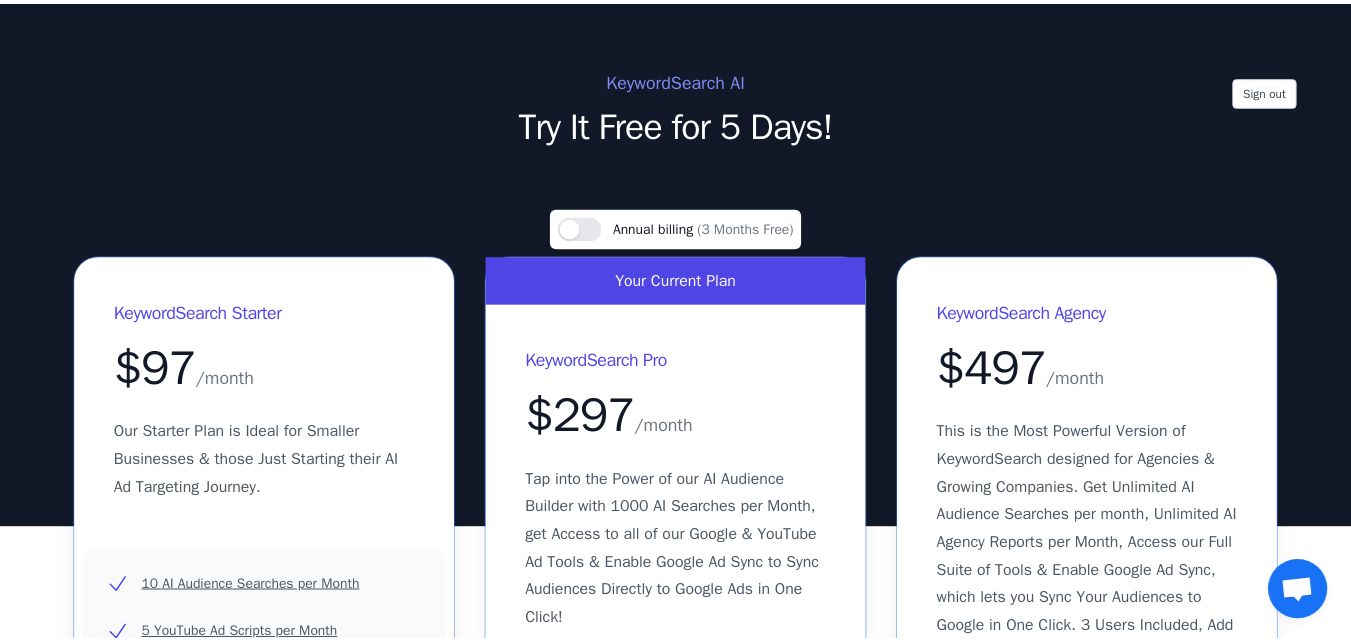 scroll, scrollTop: 0, scrollLeft: 0, axis: both 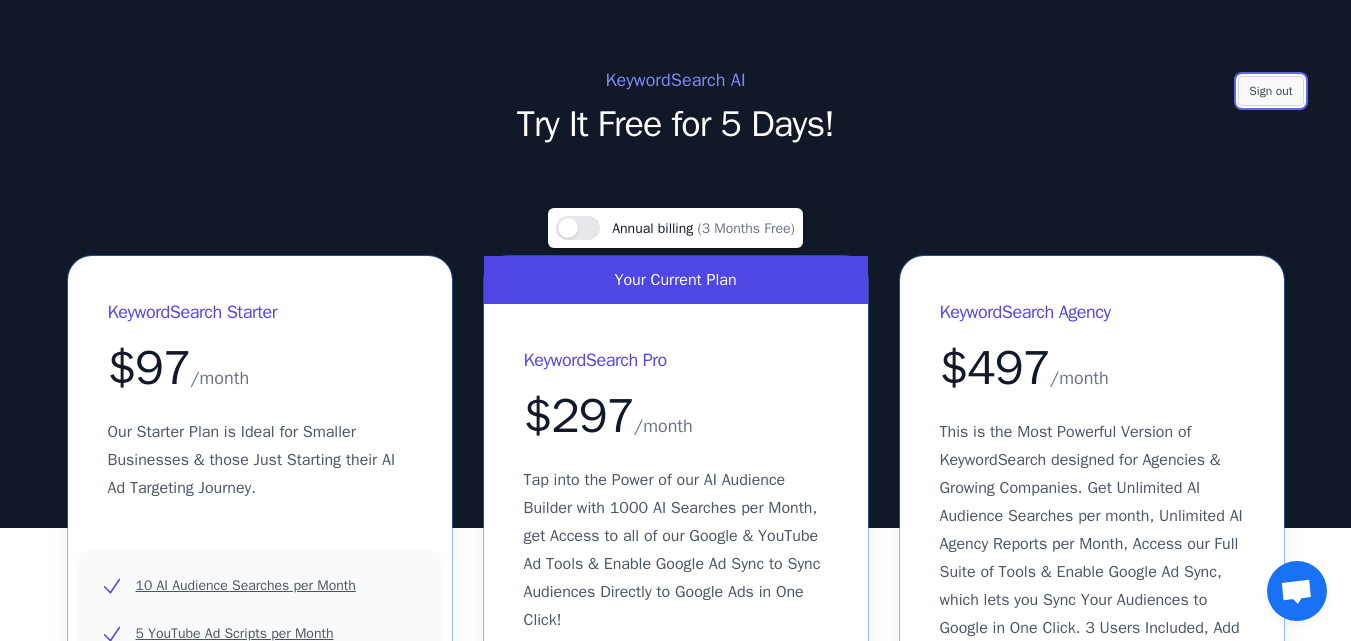 click on "Sign out" at bounding box center [1270, 91] 